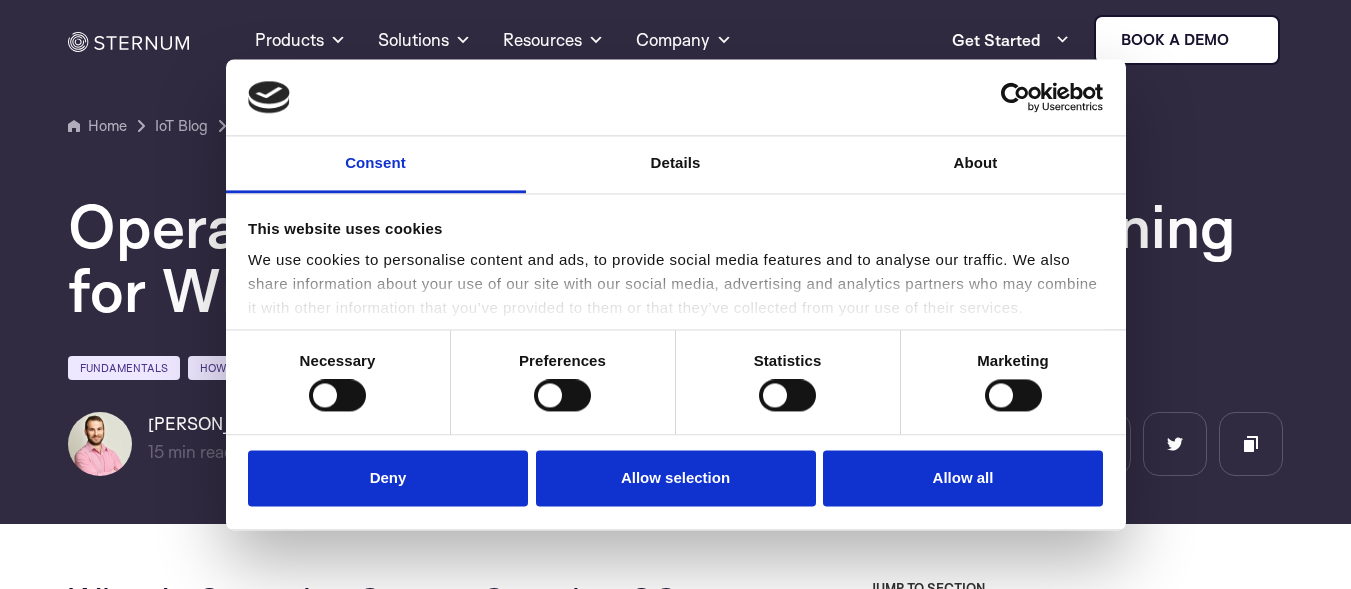 drag, startPoint x: 0, startPoint y: 0, endPoint x: 1190, endPoint y: 252, distance: 1216.3898 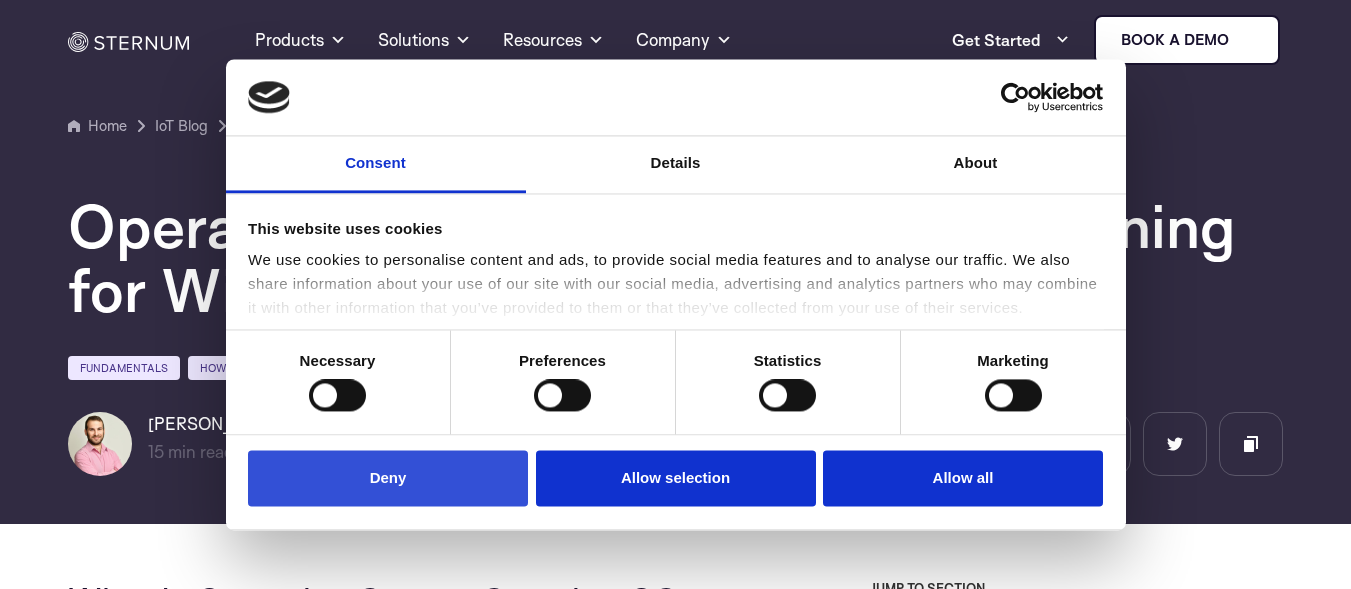 click on "Deny" at bounding box center [388, 478] 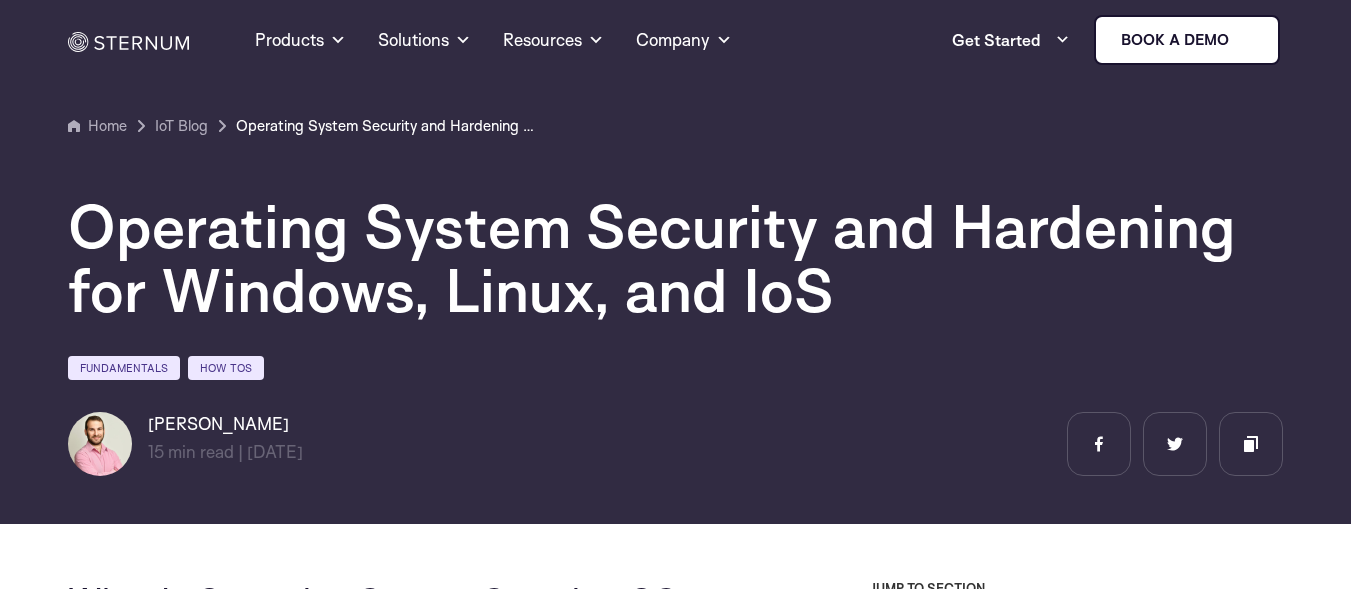 click on "Home
IoT Blog" at bounding box center (675, 255) 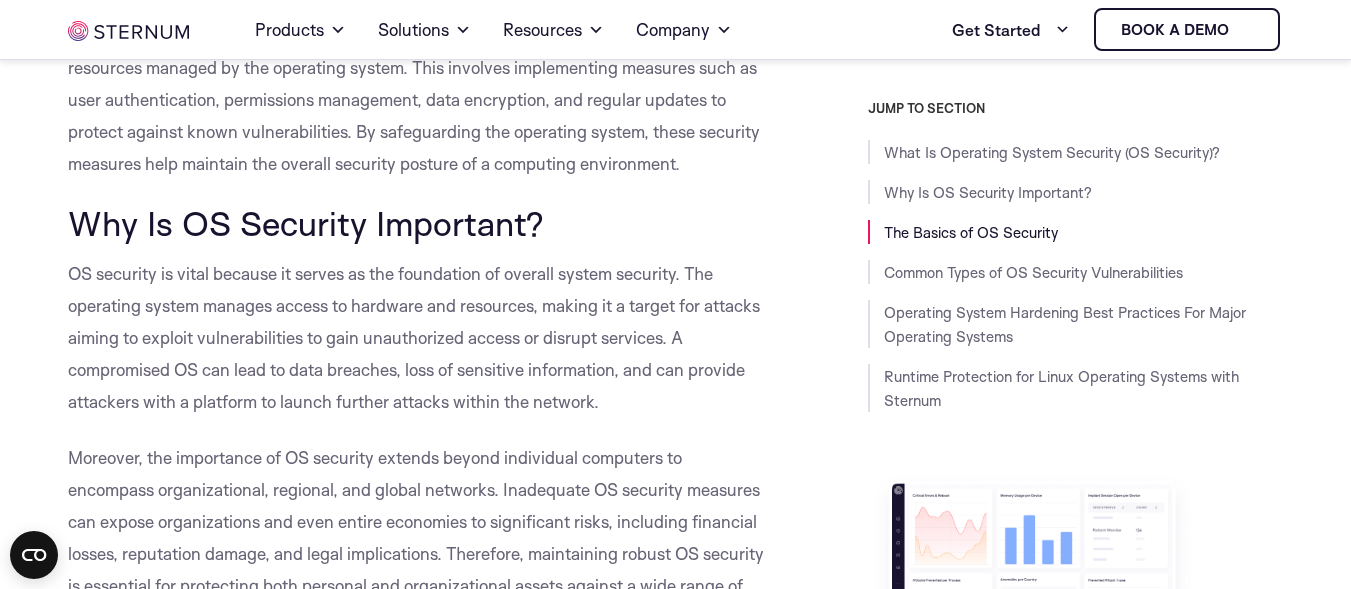 scroll, scrollTop: 817, scrollLeft: 0, axis: vertical 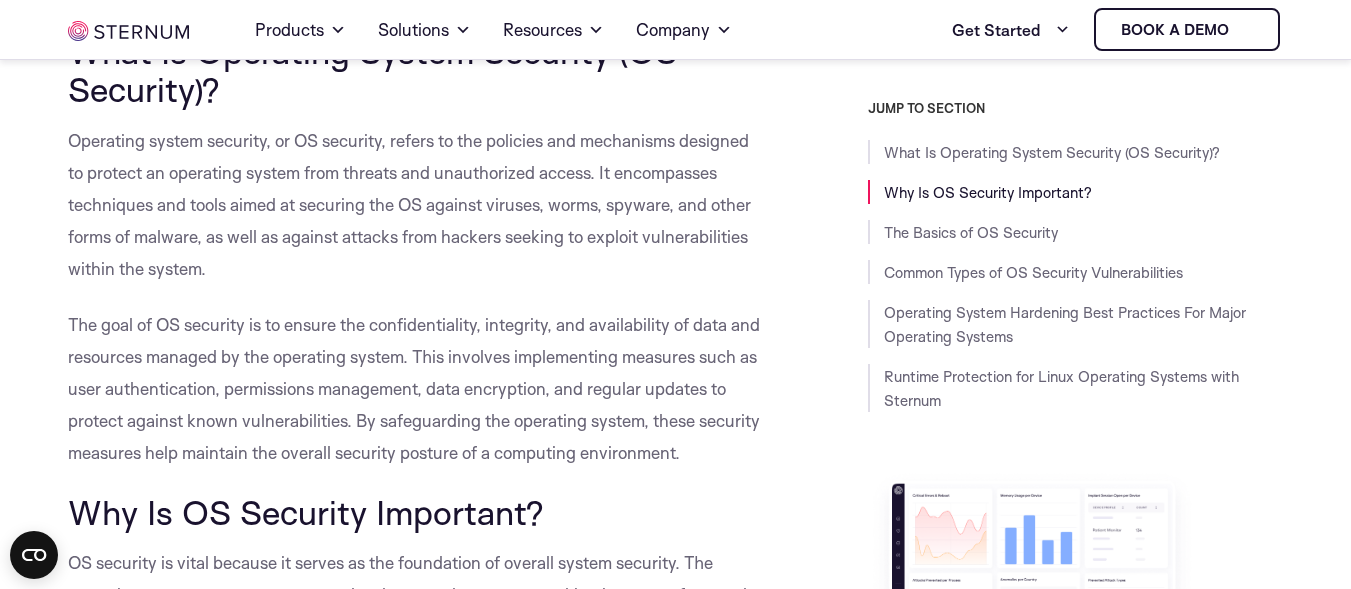 click on "Operating system security, or OS security, refers to the policies and mechanisms designed to protect an operating system from threats and unauthorized access. It encompasses techniques and tools aimed at securing the OS against viruses, worms, spyware, and other forms of malware, as well as against attacks from hackers seeking to exploit vulnerabilities within the system." at bounding box center (409, 204) 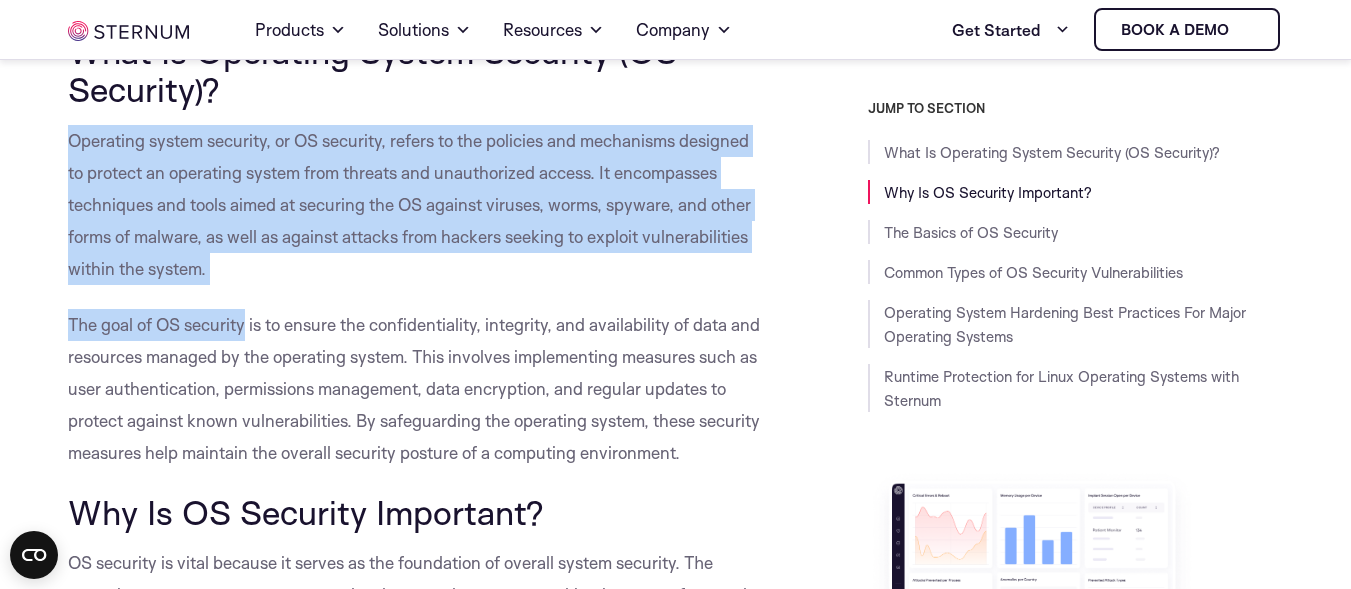 drag, startPoint x: 80, startPoint y: 141, endPoint x: 188, endPoint y: 310, distance: 200.5617 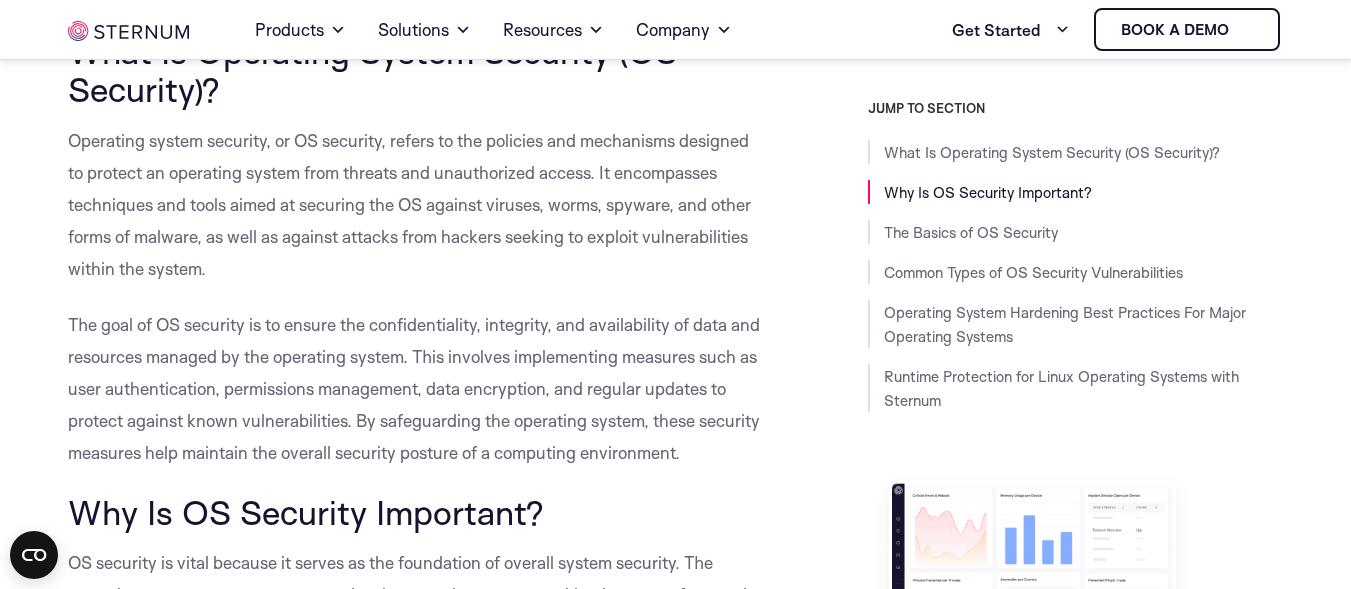 click on "Operating system security, or OS security, refers to the policies and mechanisms designed to protect an operating system from threats and unauthorized access. It encompasses techniques and tools aimed at securing the OS against viruses, worms, spyware, and other forms of malware, as well as against attacks from hackers seeking to exploit vulnerabilities within the system." at bounding box center (409, 204) 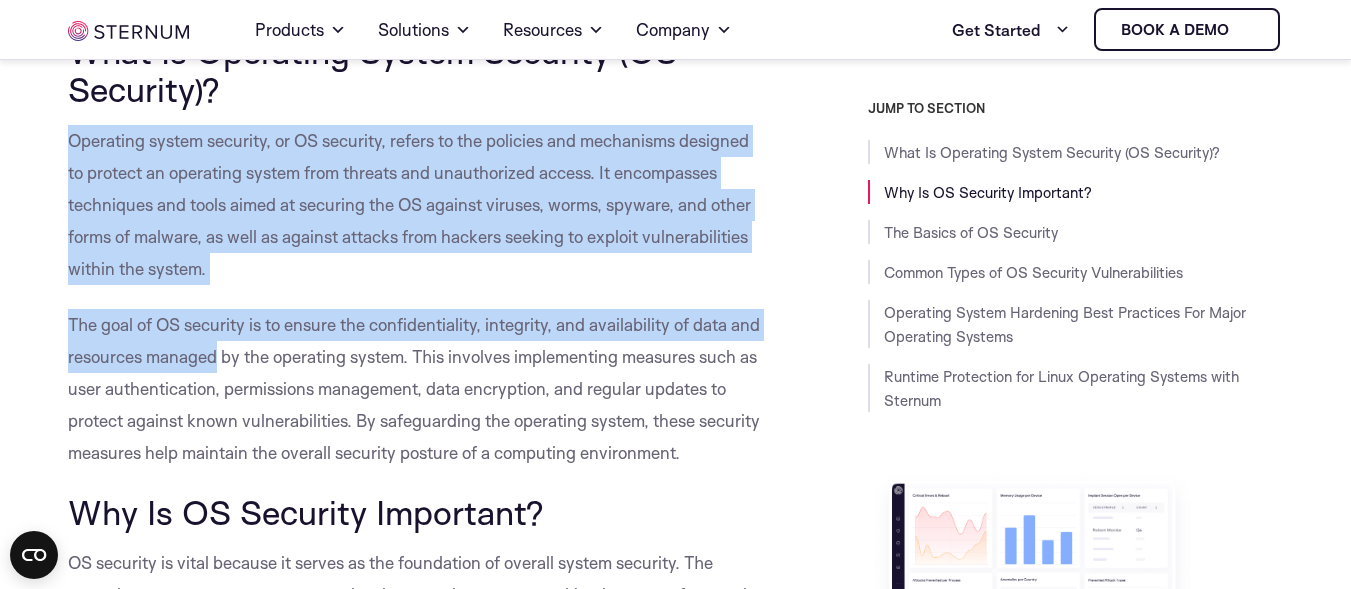drag, startPoint x: 75, startPoint y: 141, endPoint x: 188, endPoint y: 351, distance: 238.47221 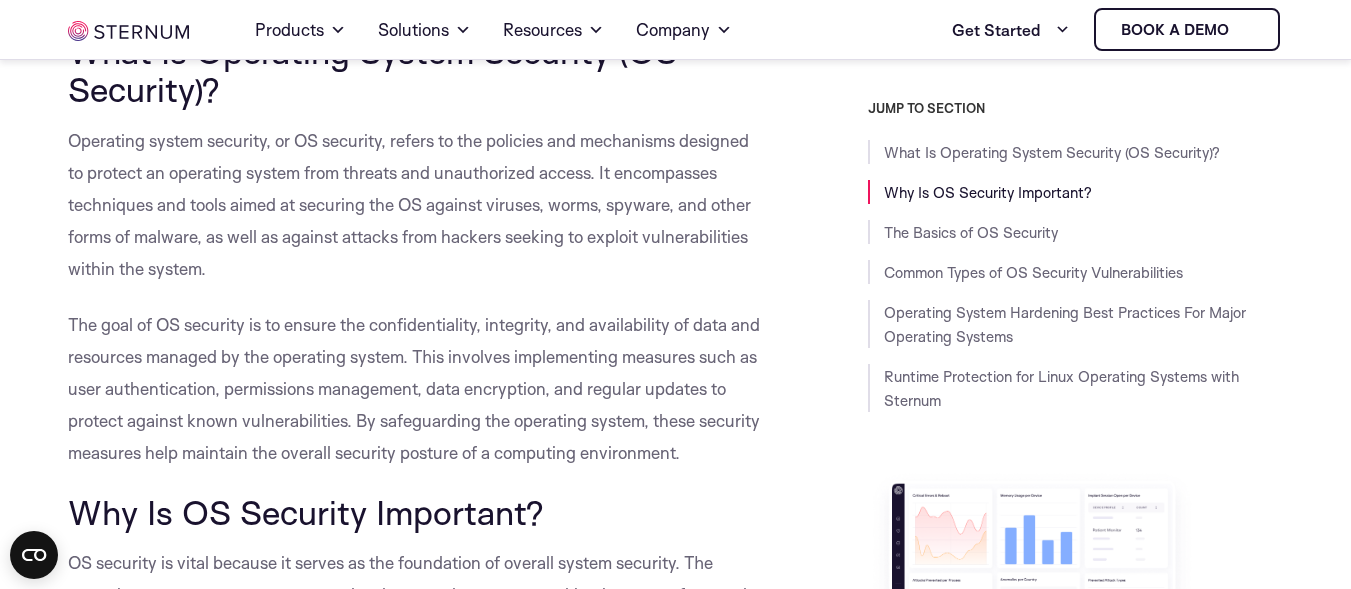 click on "Operating system security, or OS security, refers to the policies and mechanisms designed to protect an operating system from threats and unauthorized access. It encompasses techniques and tools aimed at securing the OS against viruses, worms, spyware, and other forms of malware, as well as against attacks from hackers seeking to exploit vulnerabilities within the system." at bounding box center [409, 204] 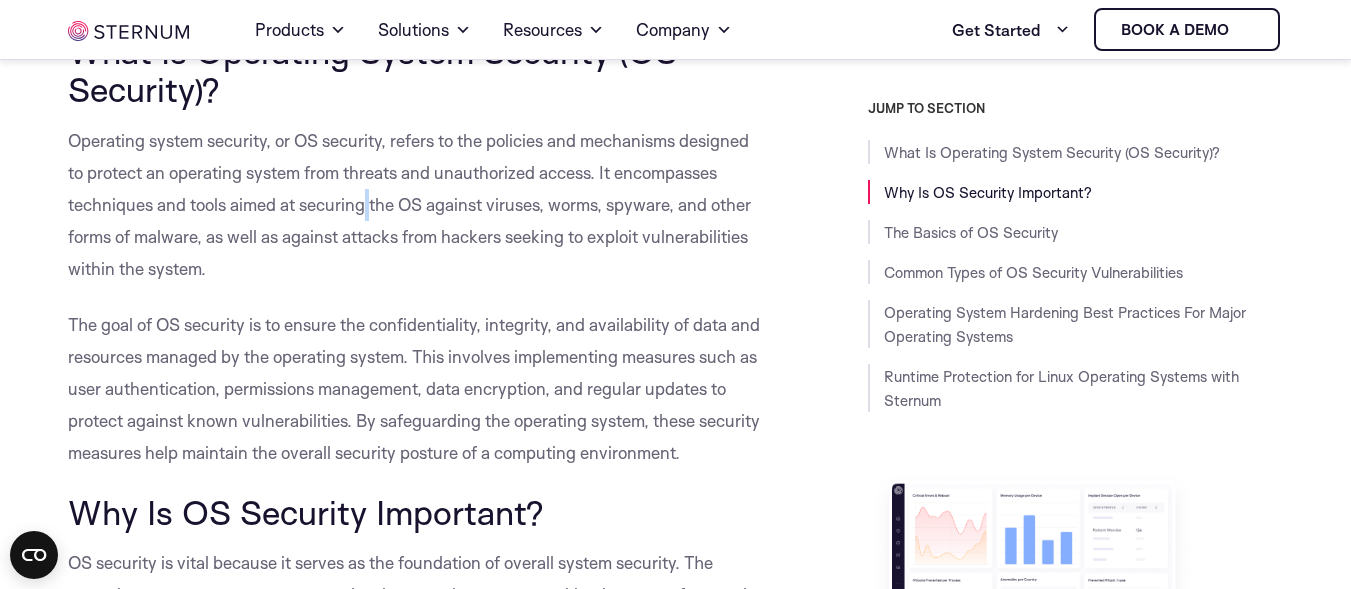 click on "Operating system security, or OS security, refers to the policies and mechanisms designed to protect an operating system from threats and unauthorized access. It encompasses techniques and tools aimed at securing the OS against viruses, worms, spyware, and other forms of malware, as well as against attacks from hackers seeking to exploit vulnerabilities within the system." at bounding box center (409, 204) 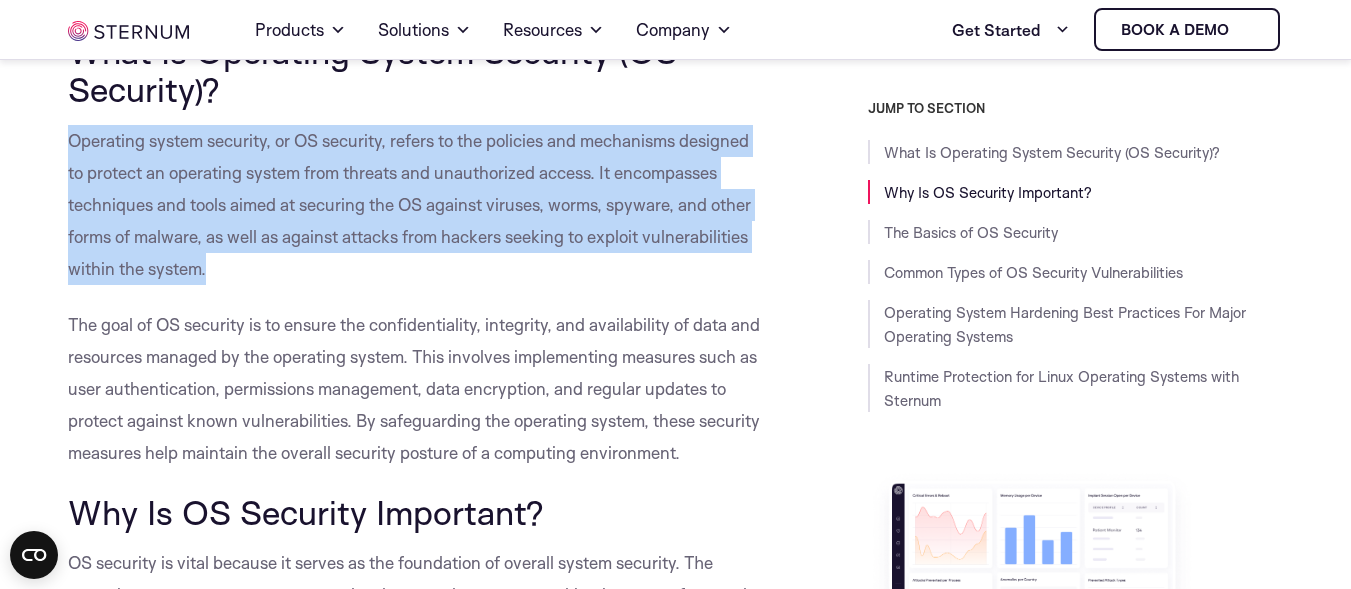 click on "Operating system security, or OS security, refers to the policies and mechanisms designed to protect an operating system from threats and unauthorized access. It encompasses techniques and tools aimed at securing the OS against viruses, worms, spyware, and other forms of malware, as well as against attacks from hackers seeking to exploit vulnerabilities within the system." at bounding box center (409, 204) 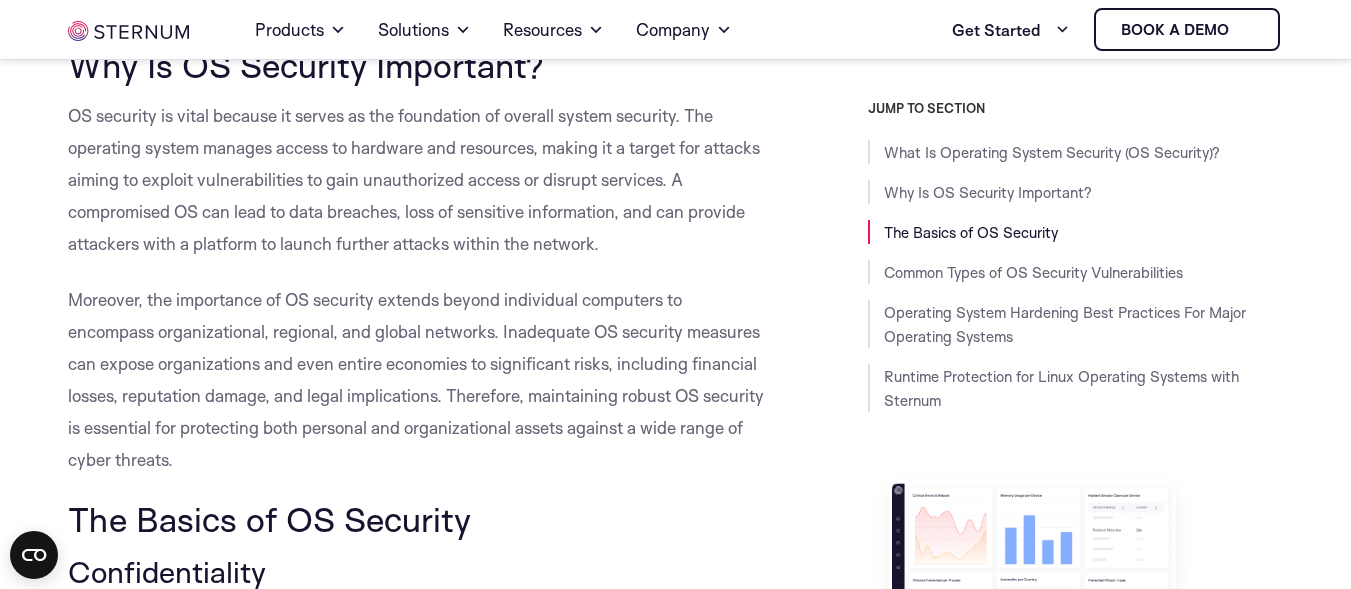 scroll, scrollTop: 969, scrollLeft: 0, axis: vertical 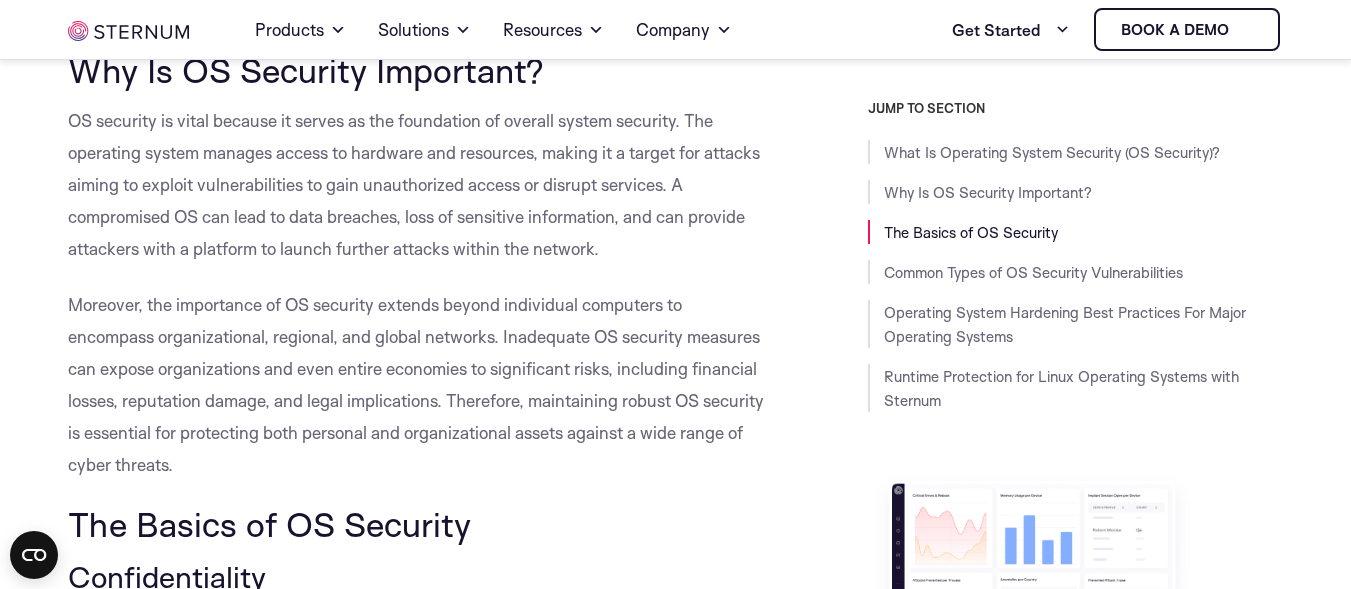 click on "Why Is OS Security Important?" at bounding box center [306, 70] 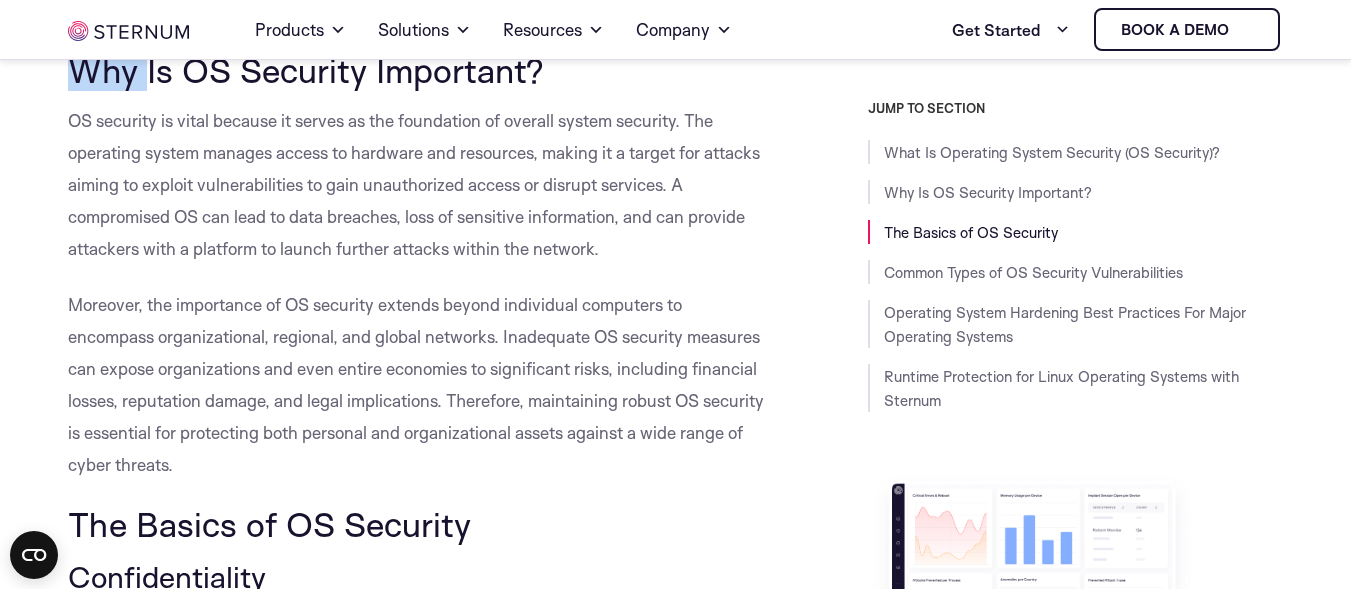 click on "Why Is OS Security Important?" at bounding box center (306, 70) 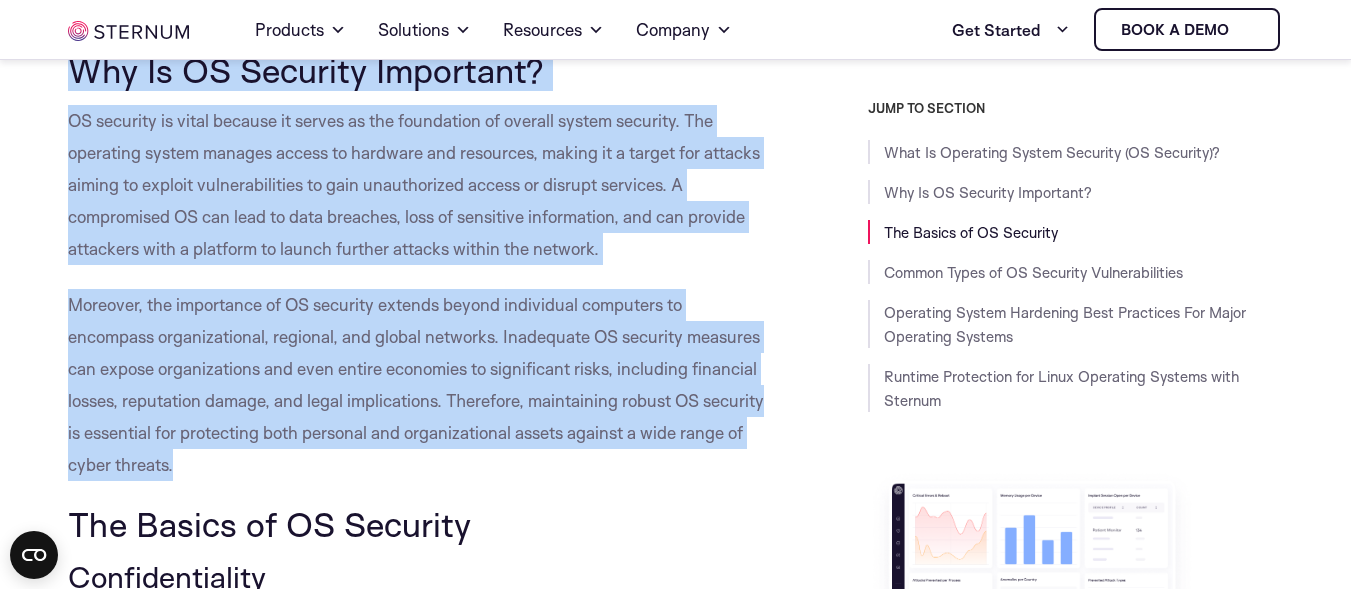 drag, startPoint x: 101, startPoint y: 98, endPoint x: 335, endPoint y: 394, distance: 377.32214 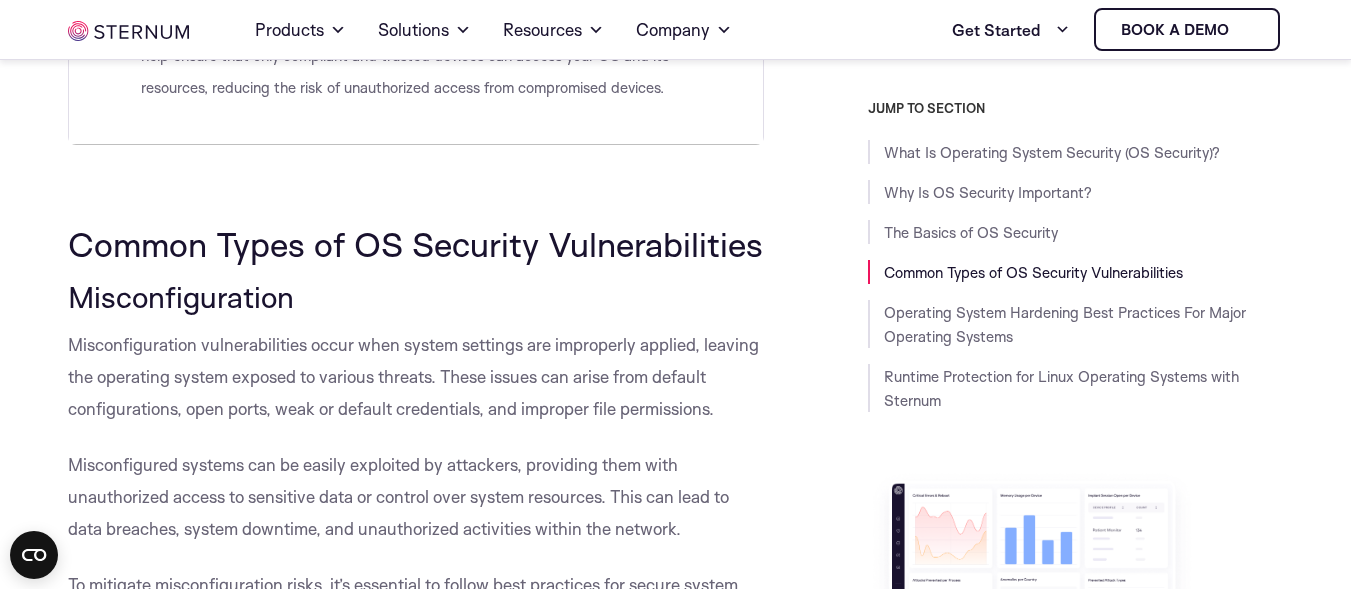 scroll, scrollTop: 4103, scrollLeft: 0, axis: vertical 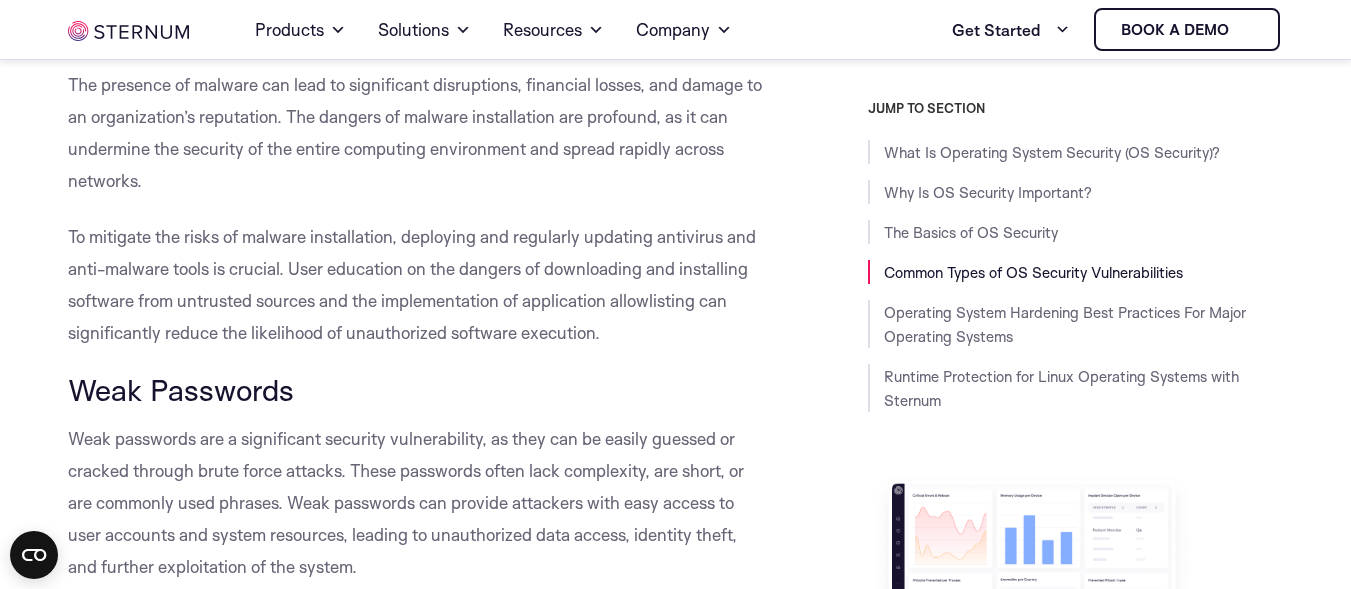 click on "Weak passwords are a significant security vulnerability, as they can be easily guessed or cracked through brute force attacks. These passwords often lack complexity, are short, or are commonly used phrases. Weak passwords can provide attackers with easy access to user accounts and system resources, leading to unauthorized data access, identity theft, and further exploitation of the system." at bounding box center [406, 502] 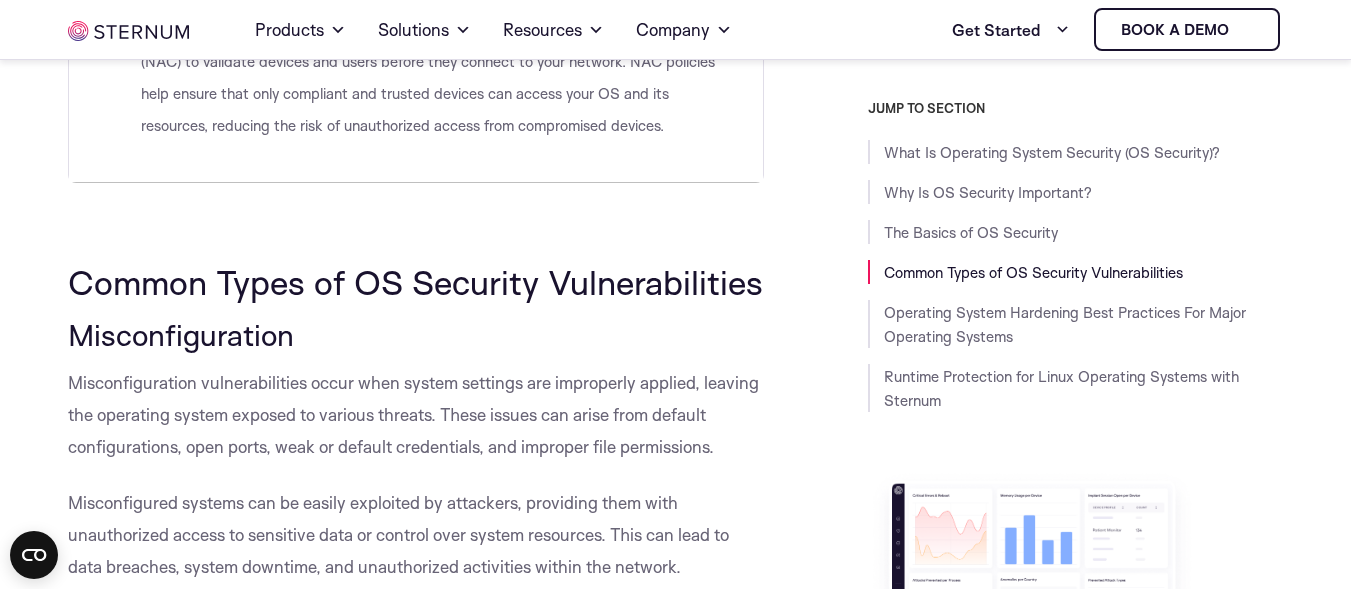 scroll, scrollTop: 4080, scrollLeft: 0, axis: vertical 